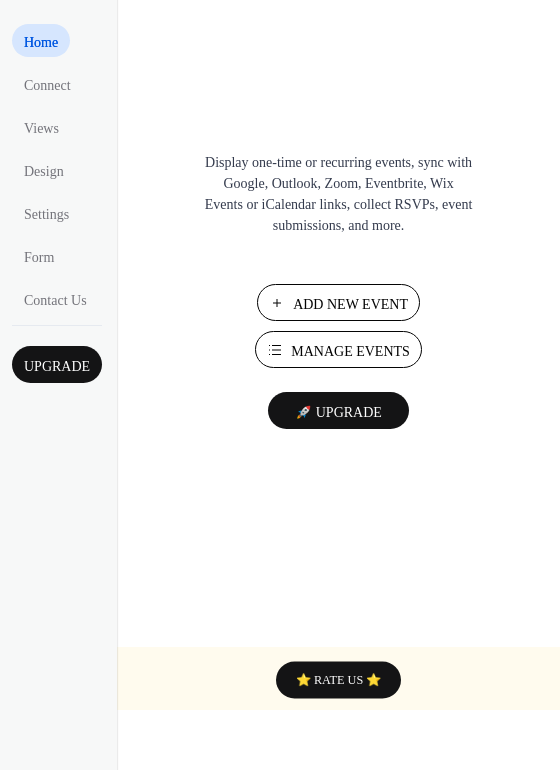 scroll, scrollTop: 0, scrollLeft: 0, axis: both 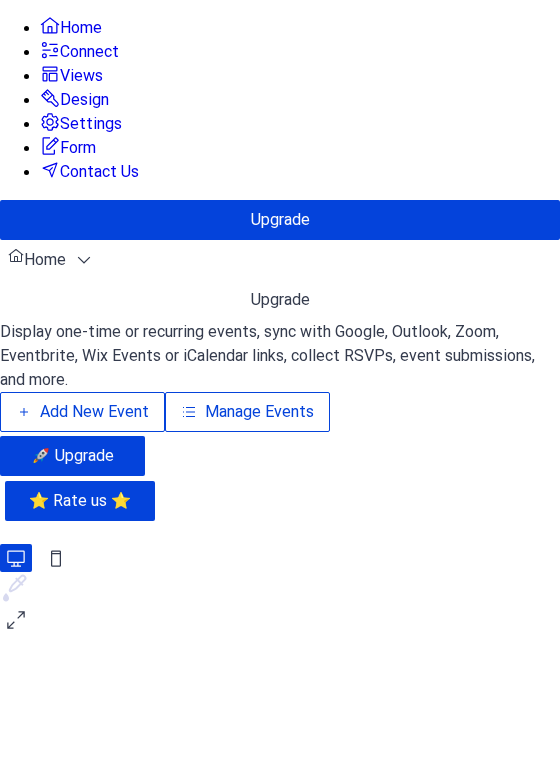 click on "Add New Event" at bounding box center [82, 412] 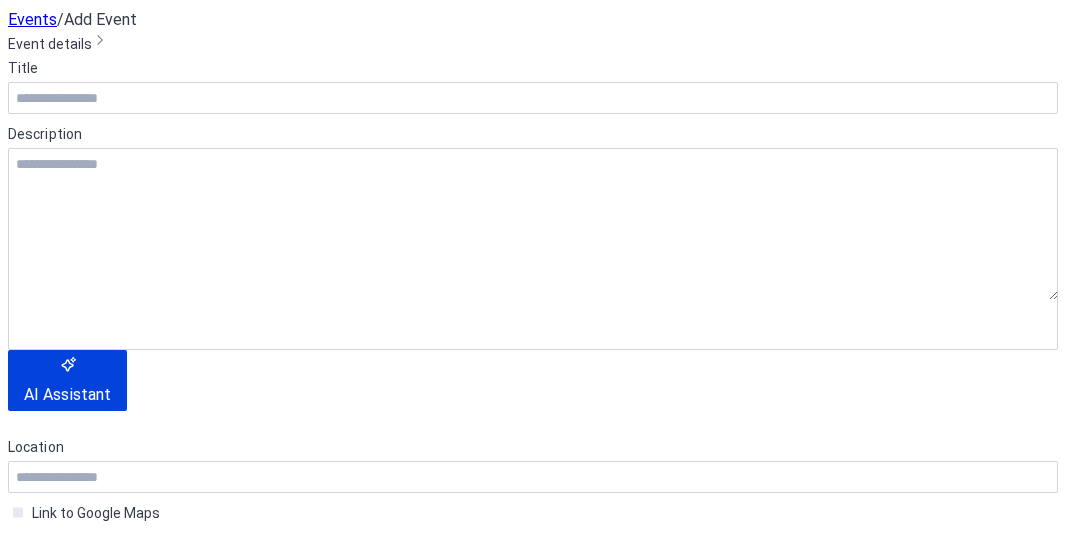 scroll, scrollTop: 0, scrollLeft: 0, axis: both 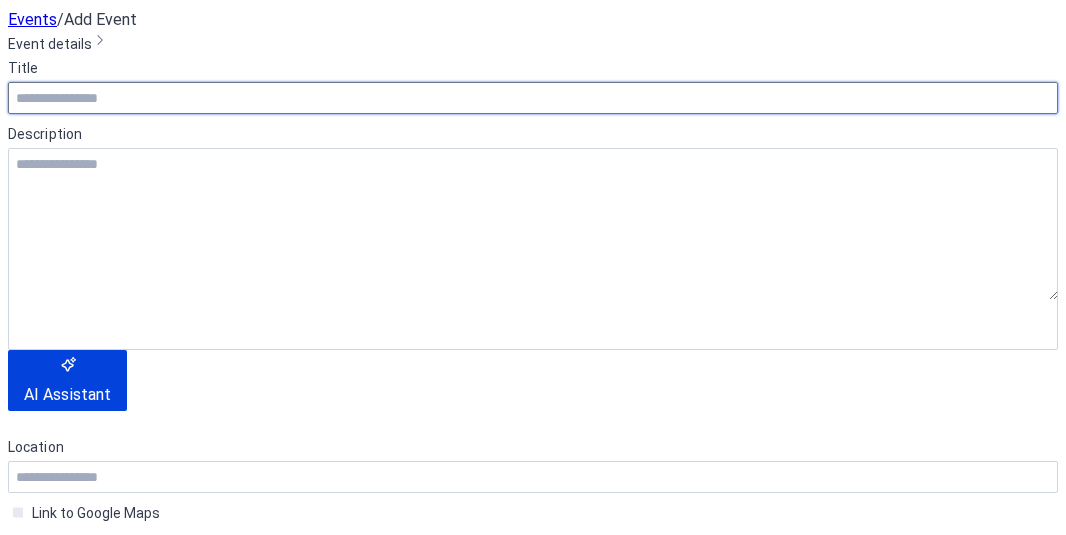 click at bounding box center (533, 98) 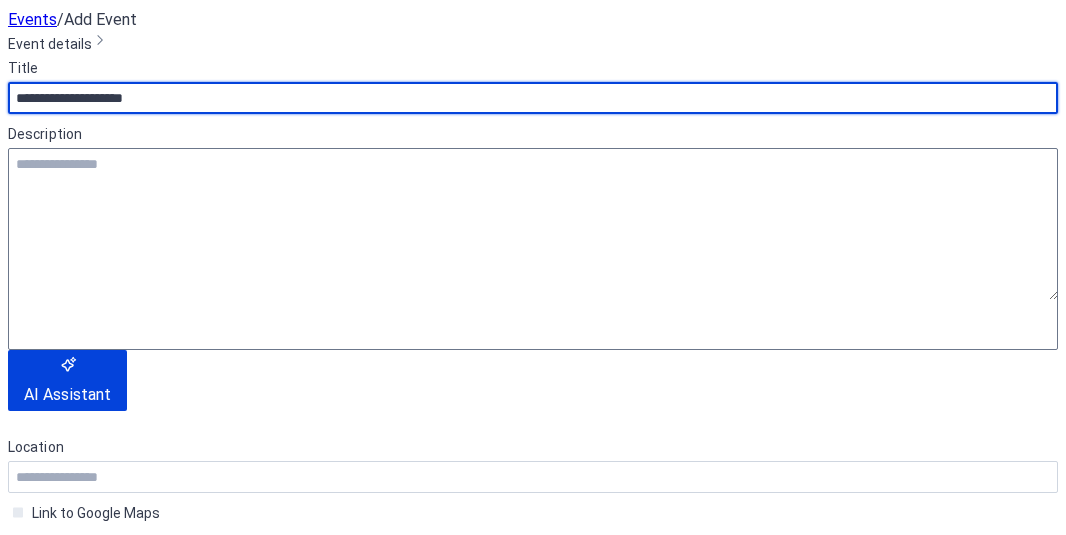 type on "**********" 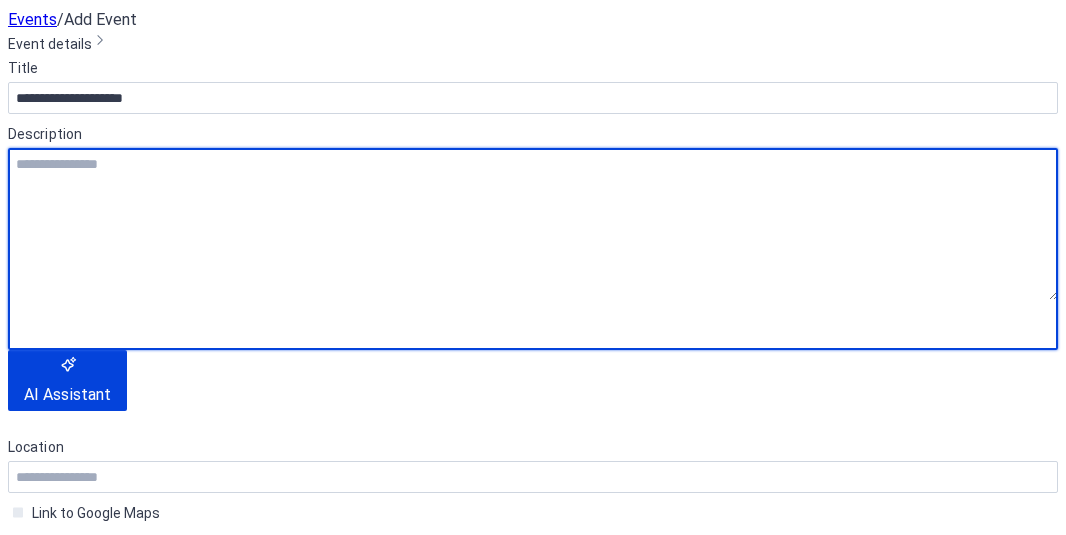 click at bounding box center [533, 224] 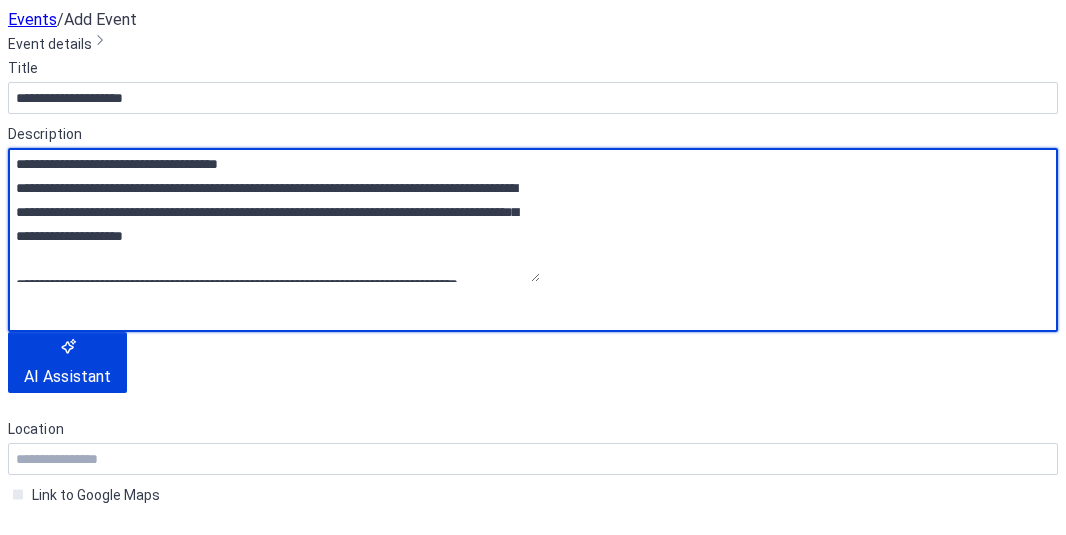 type on "**********" 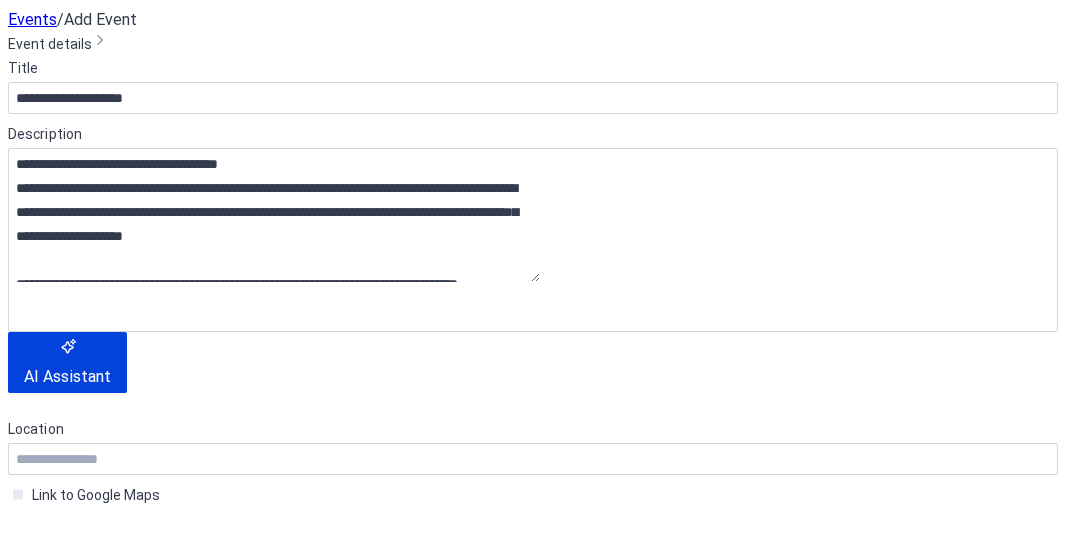 scroll, scrollTop: 251, scrollLeft: 0, axis: vertical 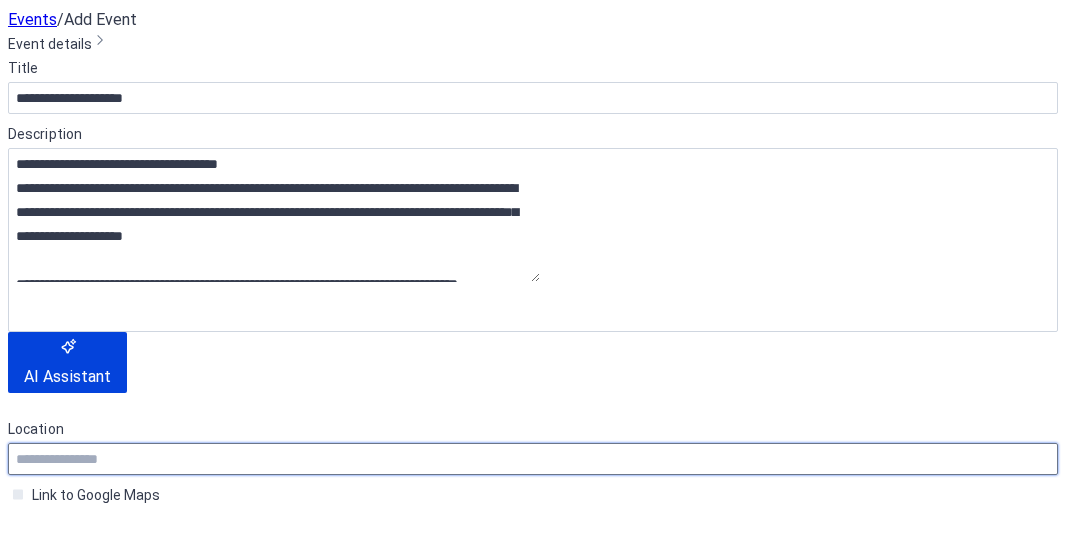 click at bounding box center [533, 459] 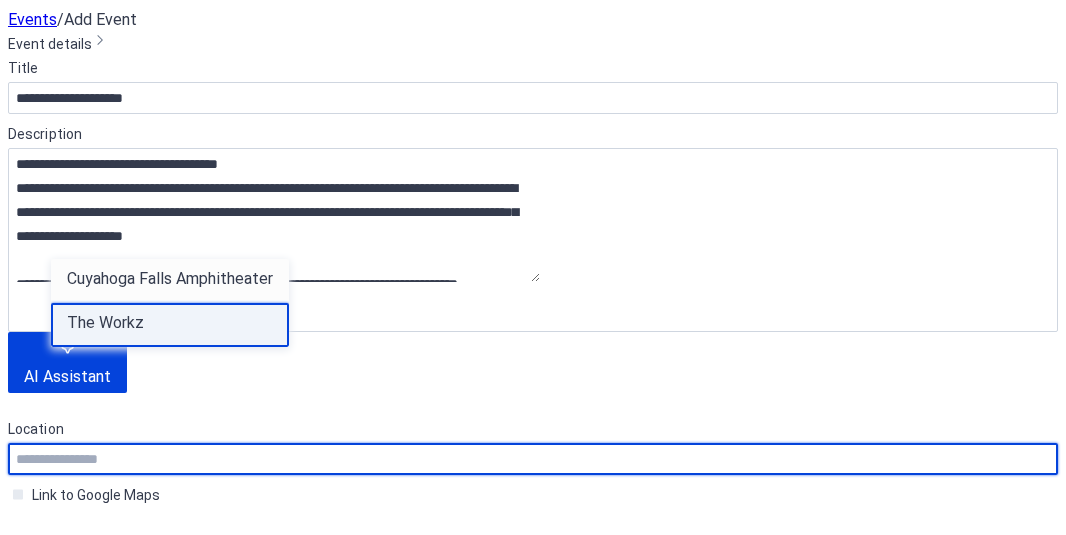 click on "The Workz" at bounding box center (98, 320) 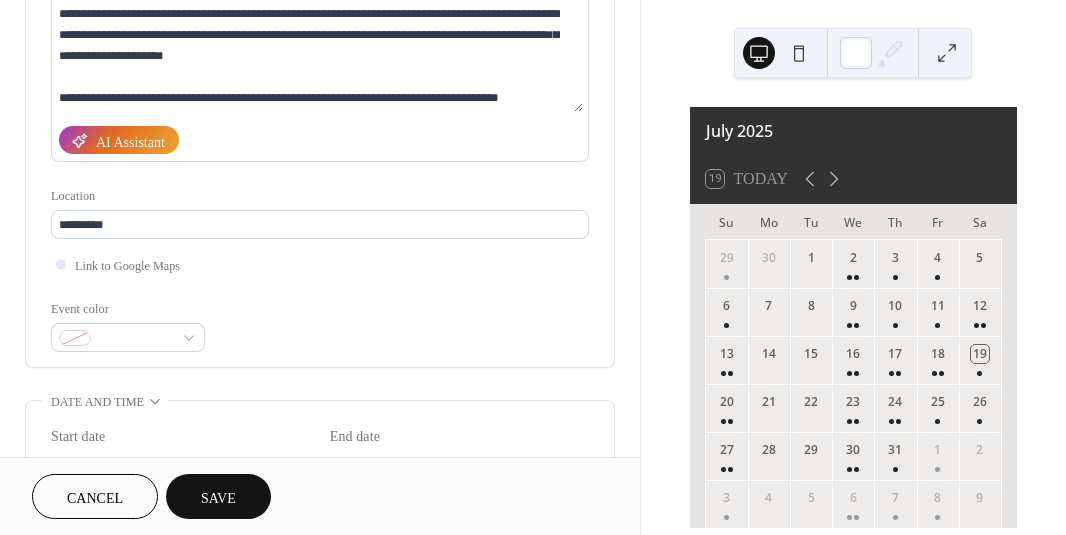 type on "*********" 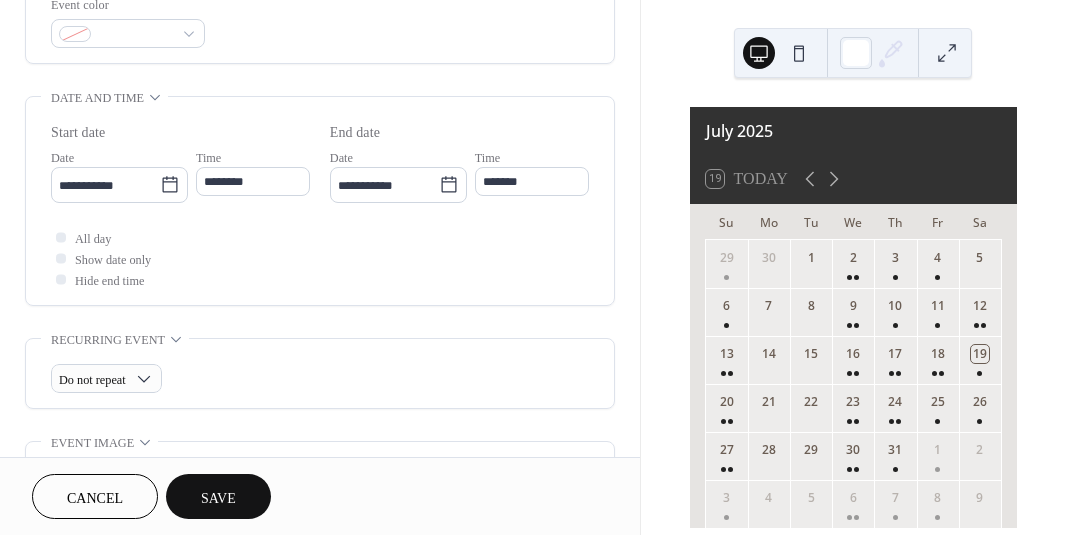 scroll, scrollTop: 561, scrollLeft: 0, axis: vertical 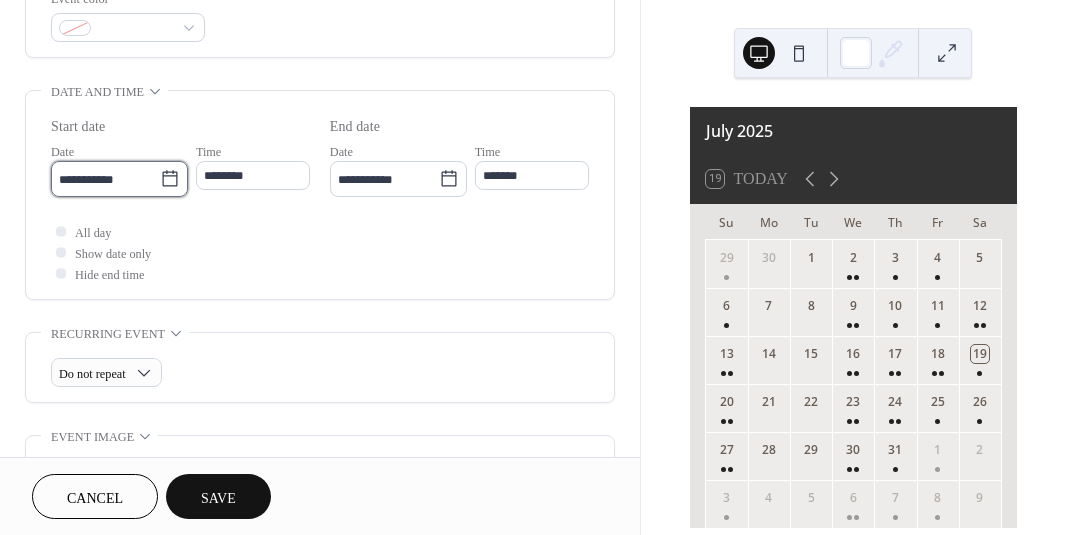 click on "**********" at bounding box center (105, 179) 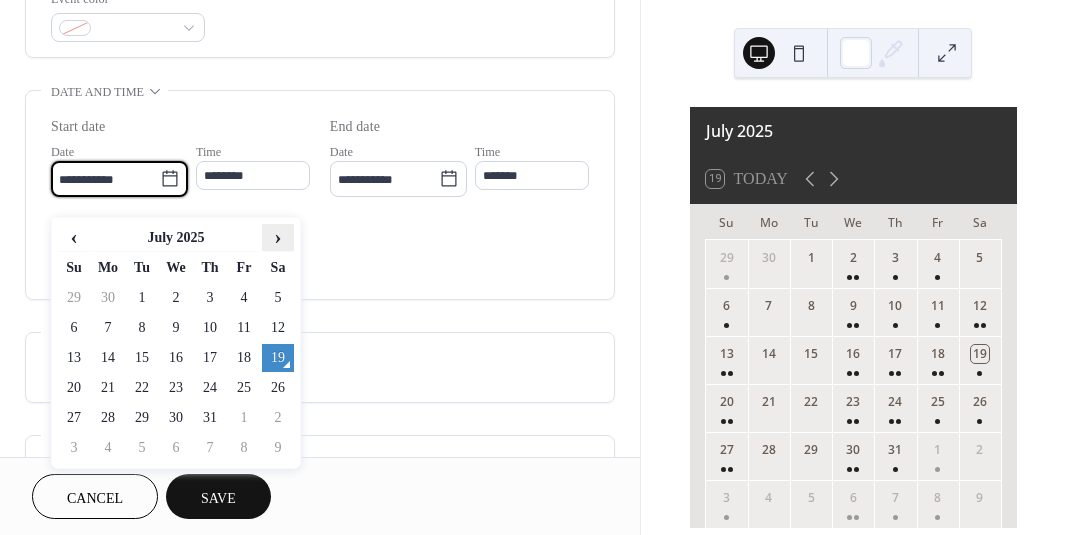 click on "›" at bounding box center (278, 237) 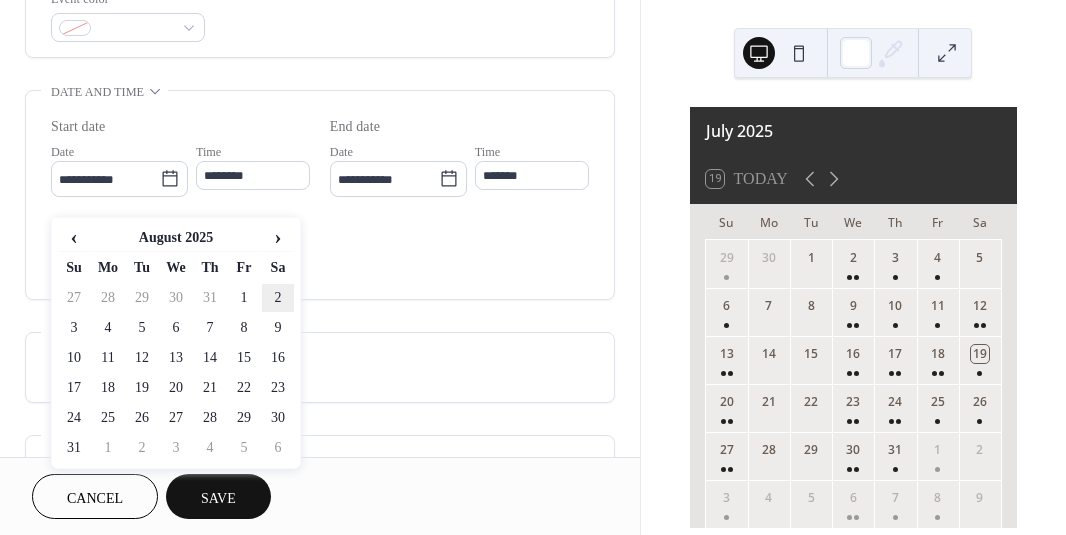 click on "2" at bounding box center (278, 298) 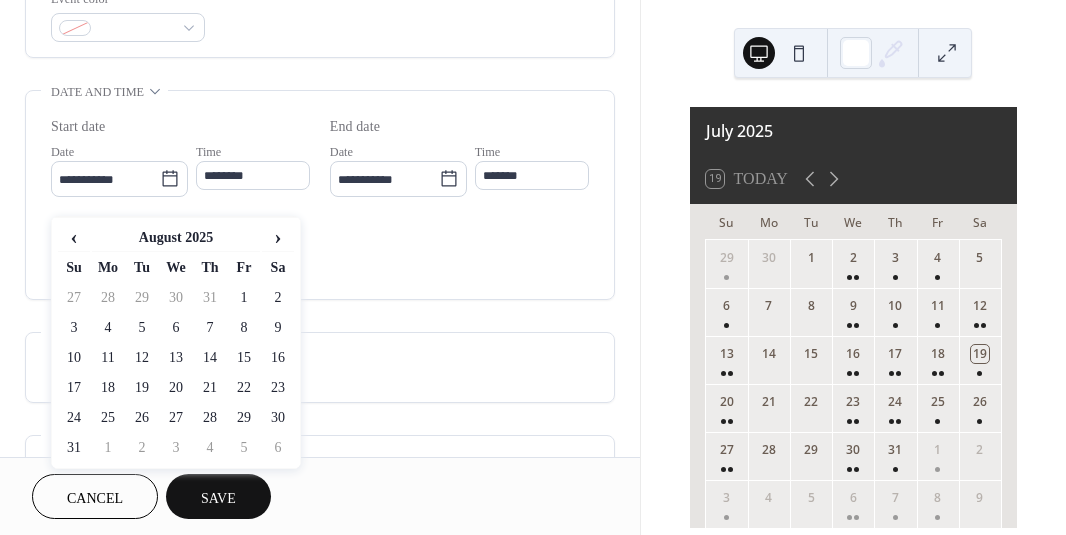 type on "**********" 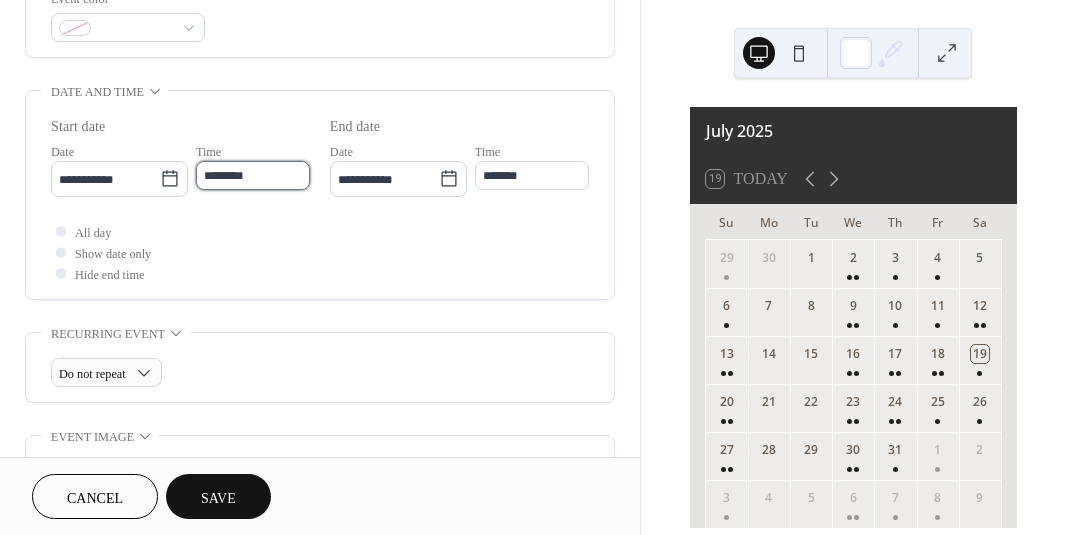 click on "********" at bounding box center (253, 175) 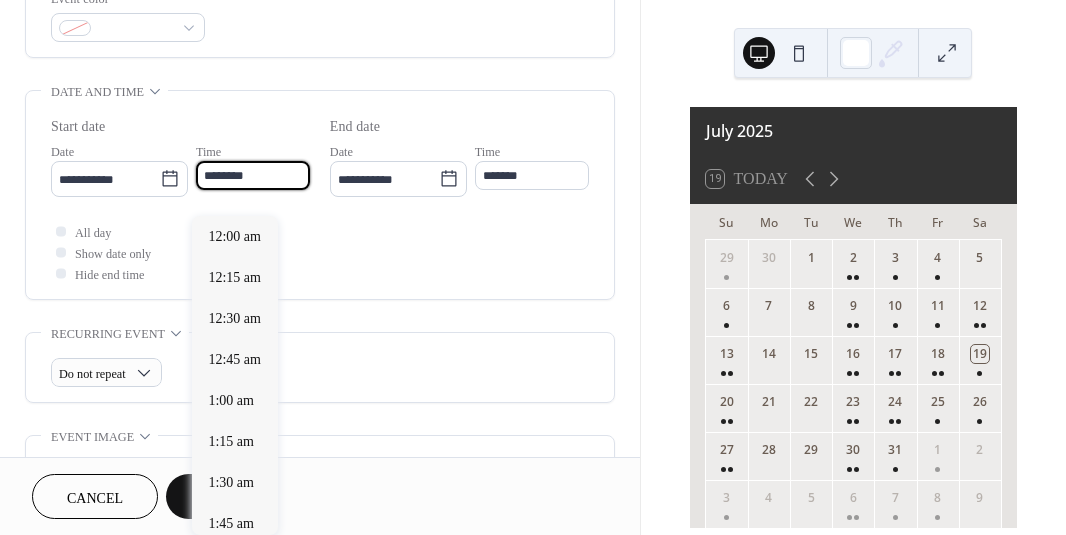 scroll, scrollTop: 1968, scrollLeft: 0, axis: vertical 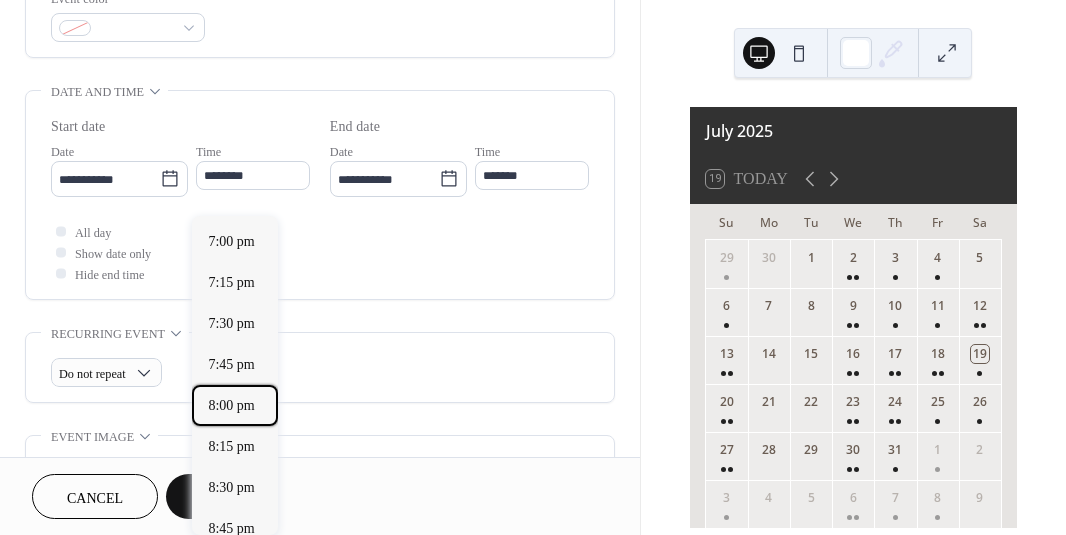 click on "8:00 pm" at bounding box center (231, 405) 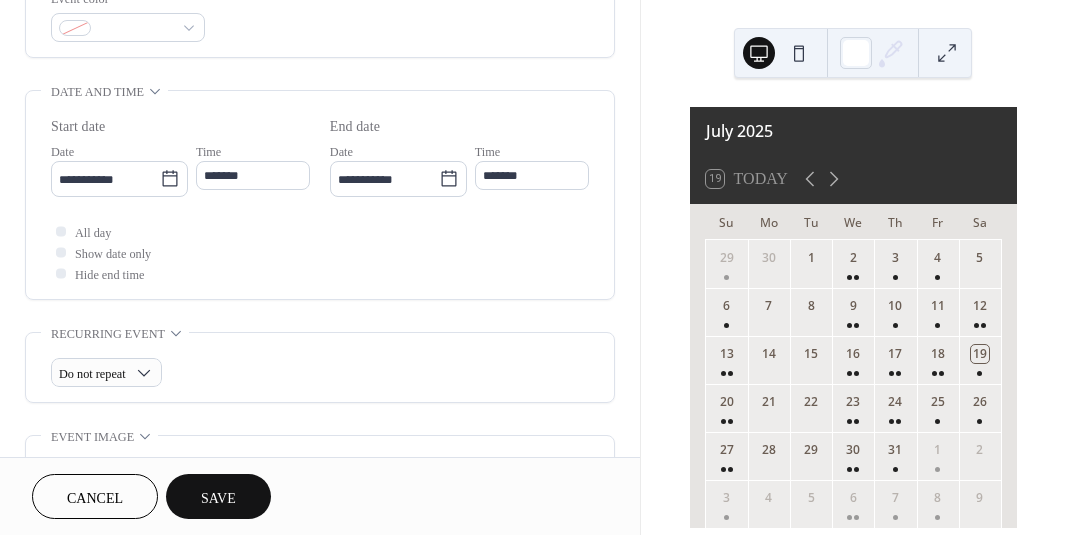 type on "*******" 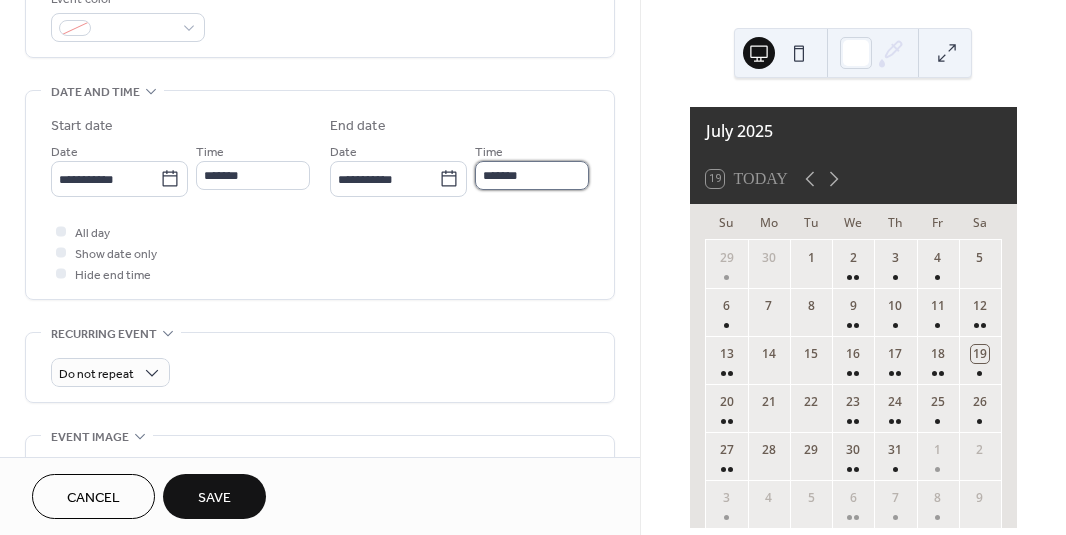 click on "*******" at bounding box center (532, 175) 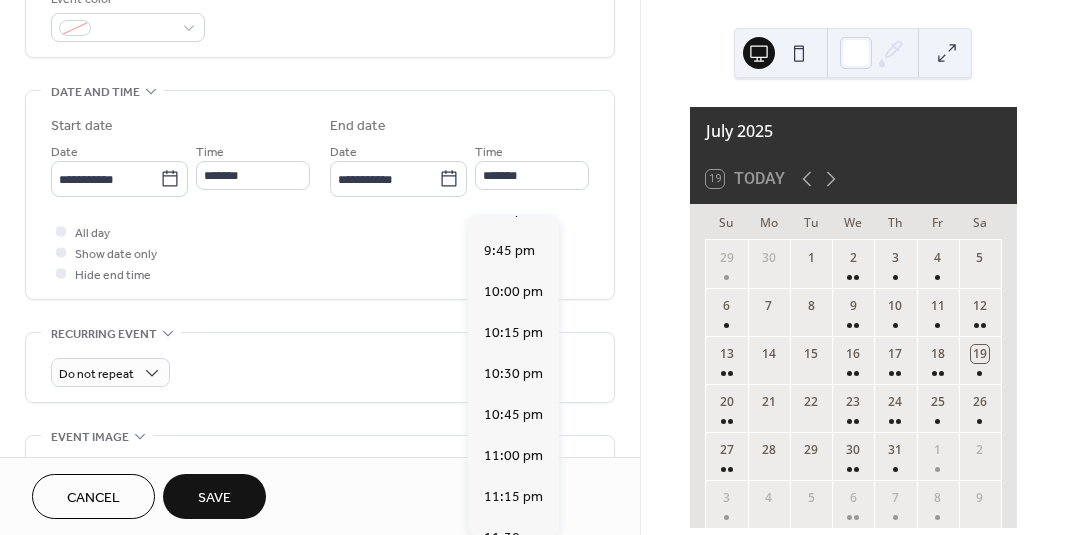 scroll, scrollTop: 252, scrollLeft: 0, axis: vertical 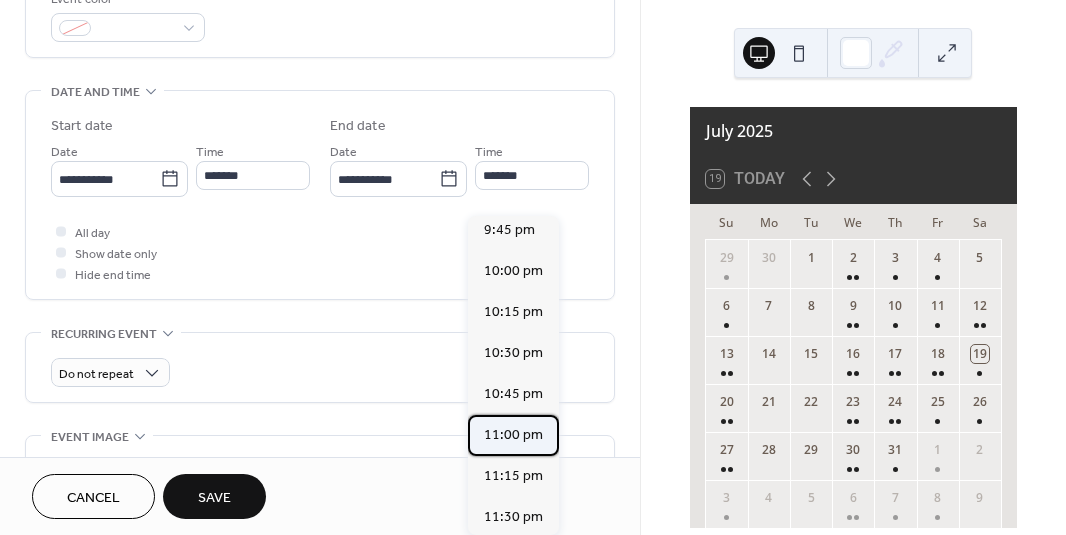 click on "11:00 pm" at bounding box center (513, 435) 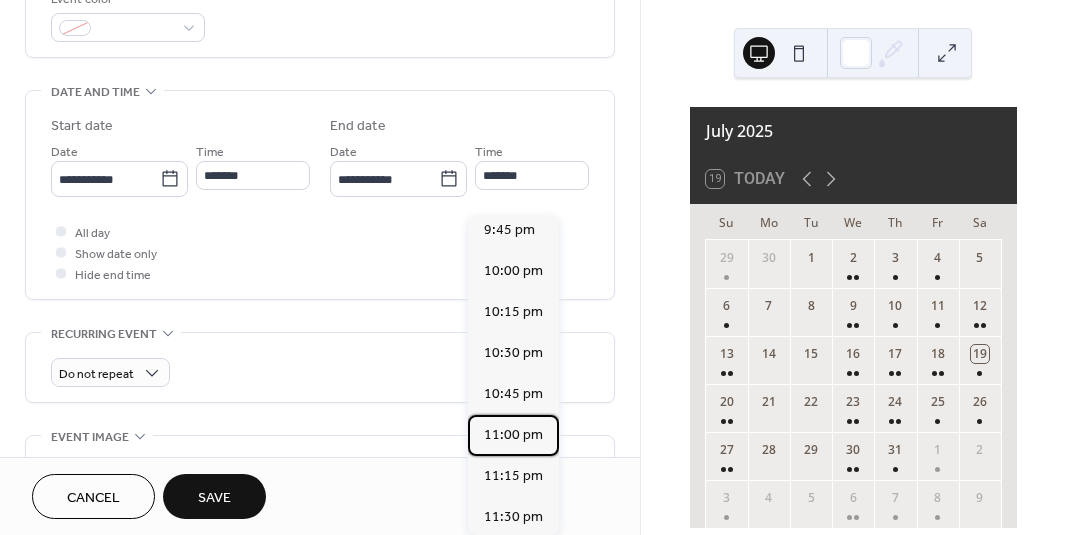 type on "********" 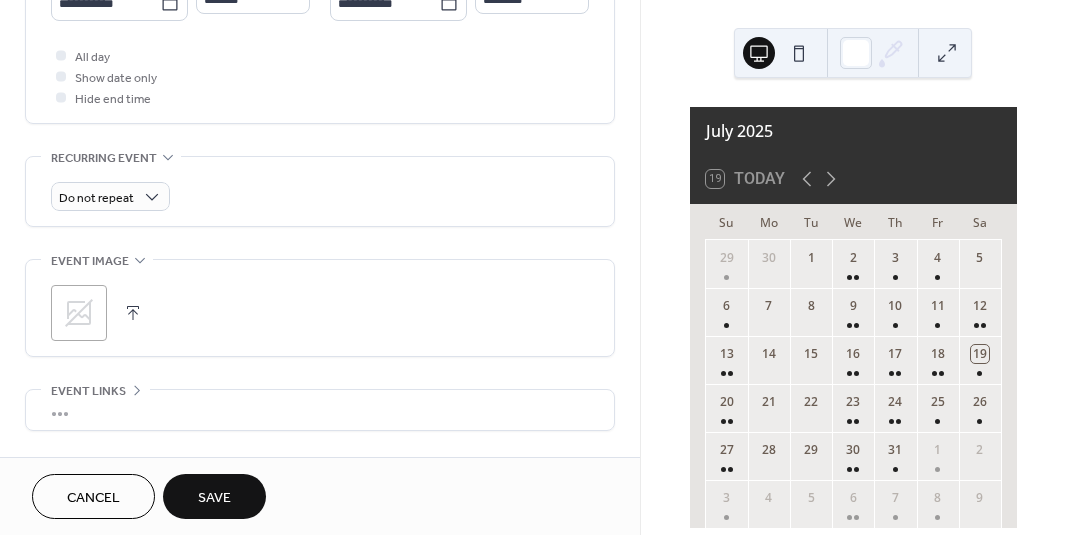 scroll, scrollTop: 811, scrollLeft: 0, axis: vertical 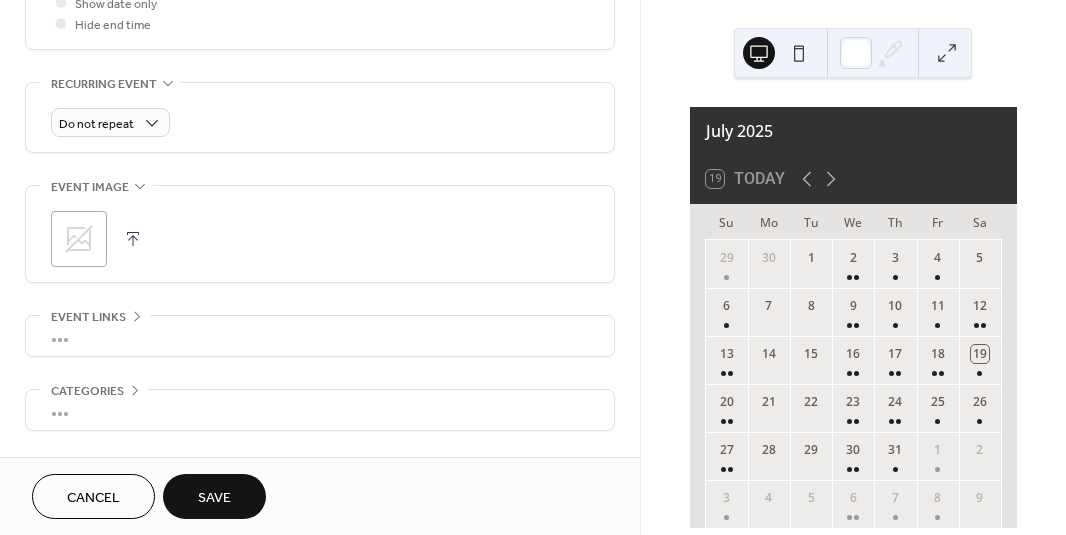 click on ";" at bounding box center (79, 239) 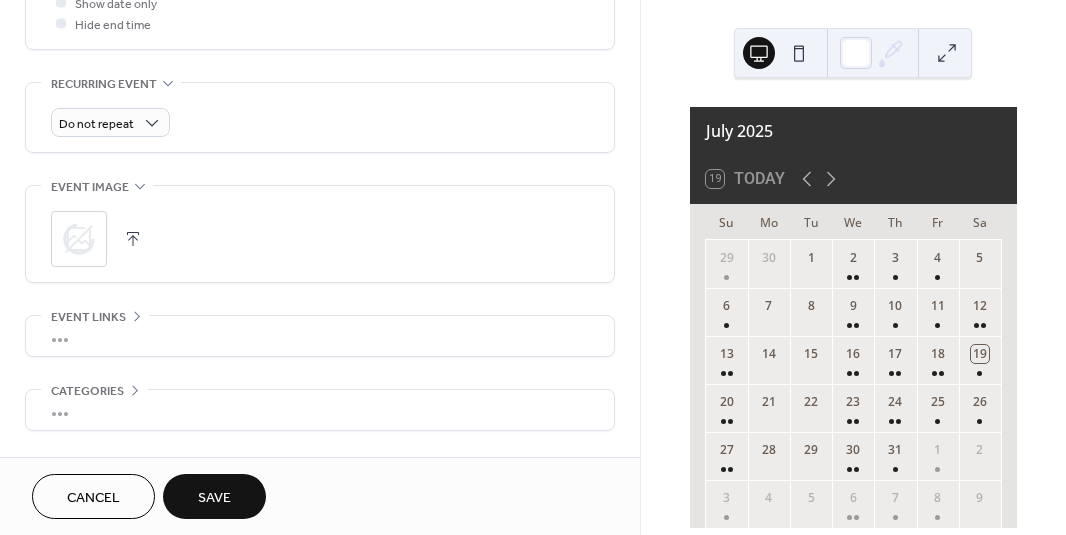 click on "Save" at bounding box center [214, 496] 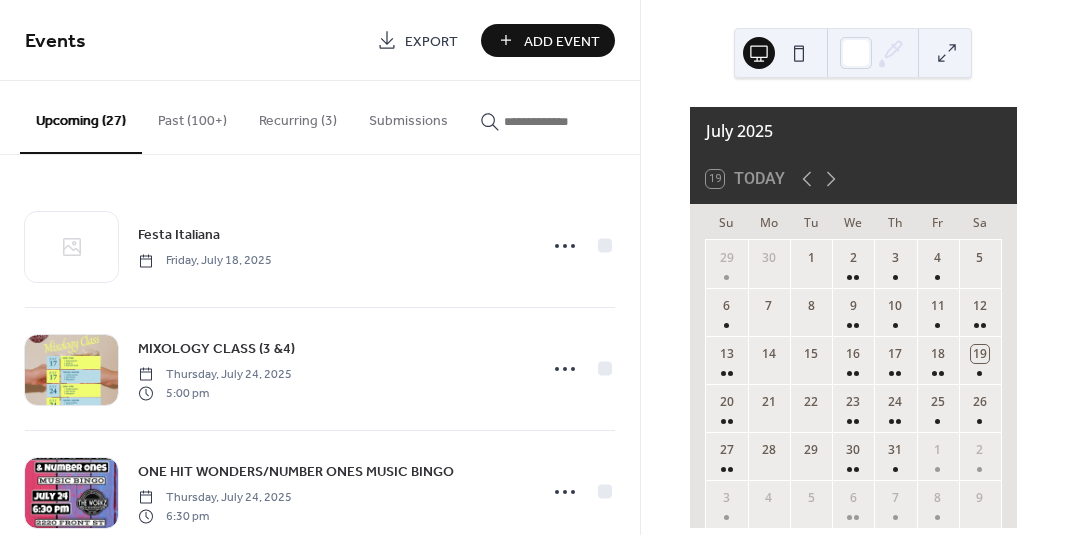 click on "Add Event" at bounding box center (562, 41) 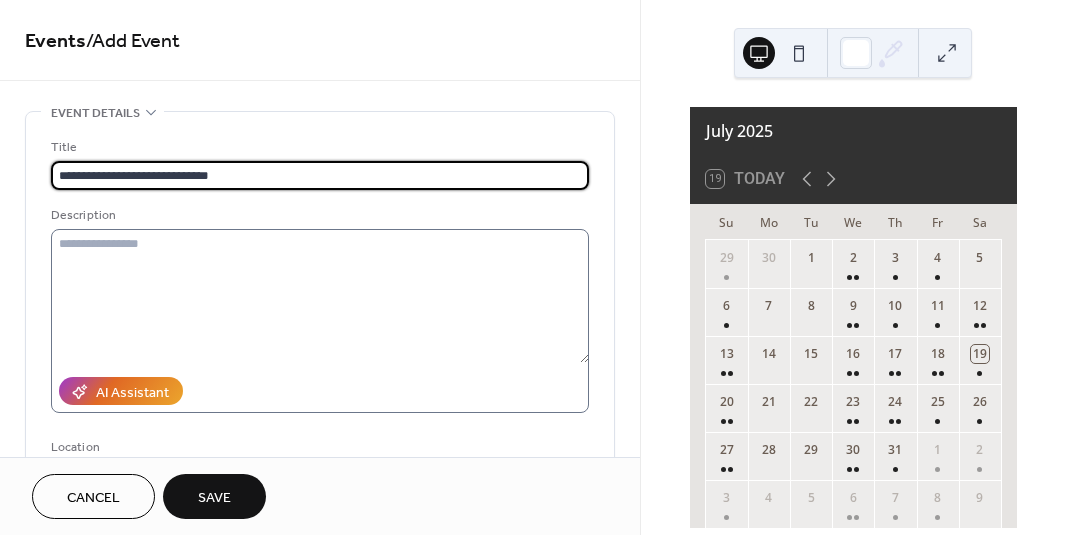 type on "**********" 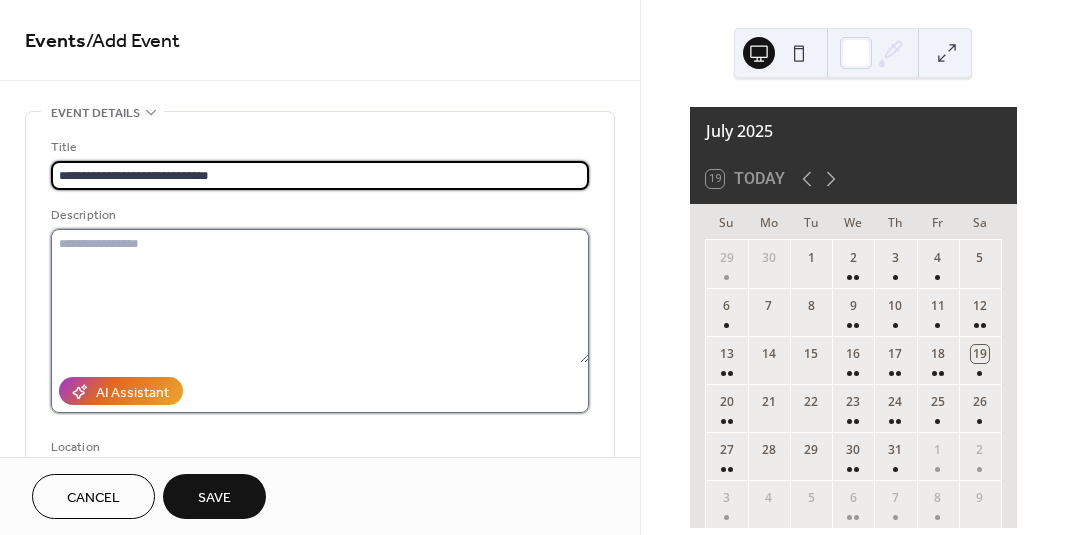click at bounding box center [320, 296] 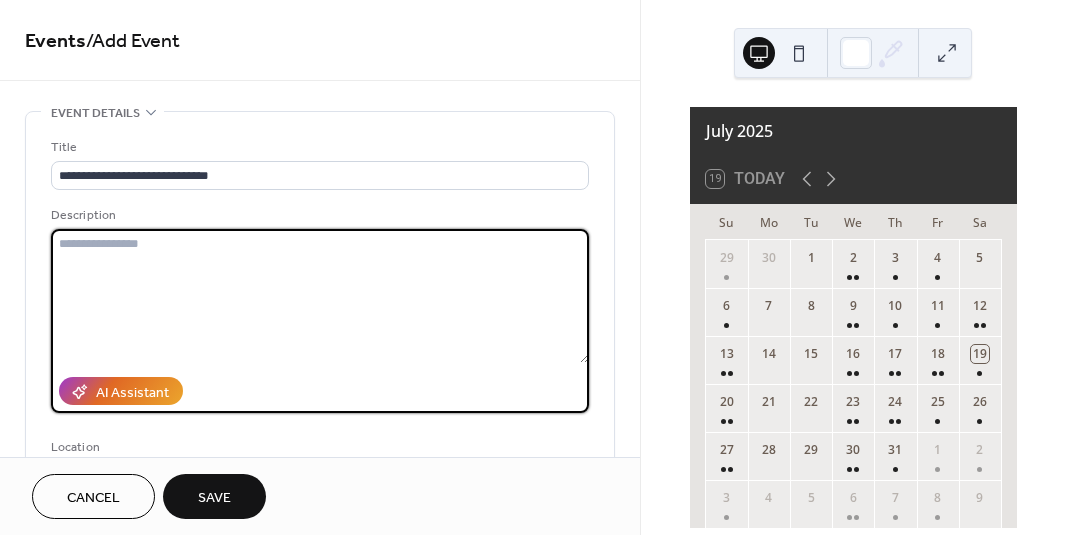 paste on "**********" 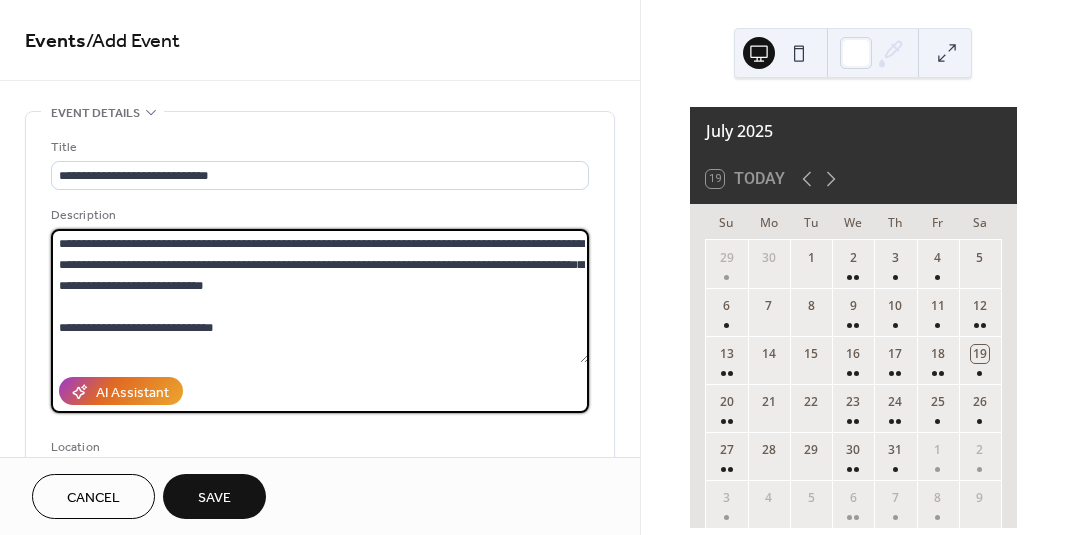 scroll, scrollTop: 126, scrollLeft: 0, axis: vertical 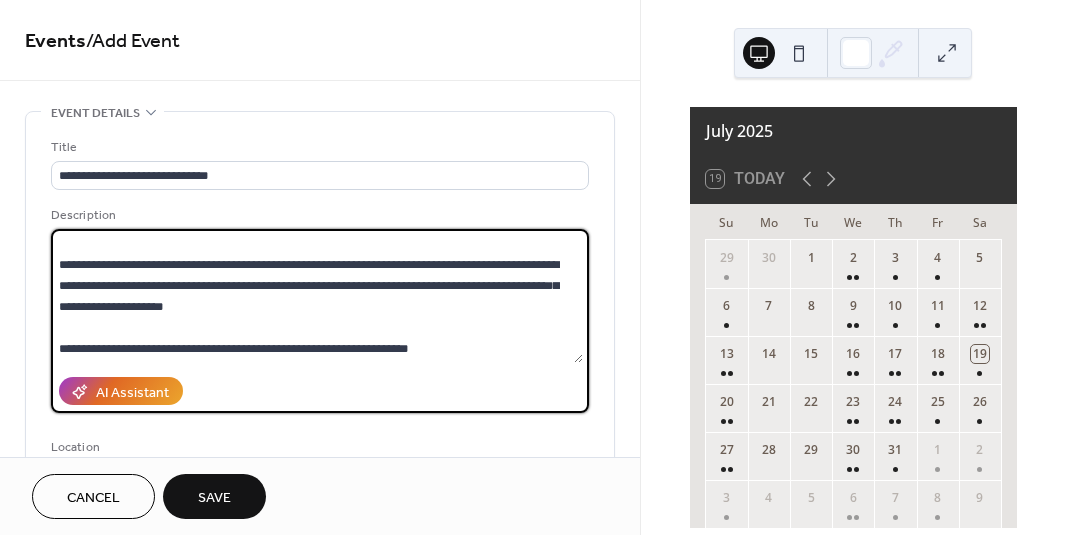 type on "**********" 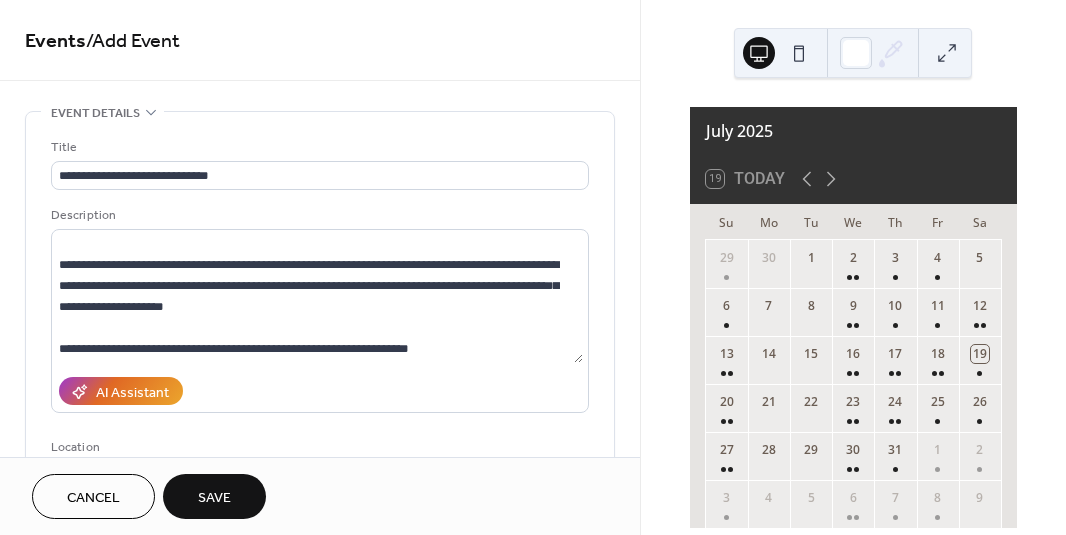 click on "AI Assistant Location Link to Google Maps Event color" at bounding box center (320, 365) 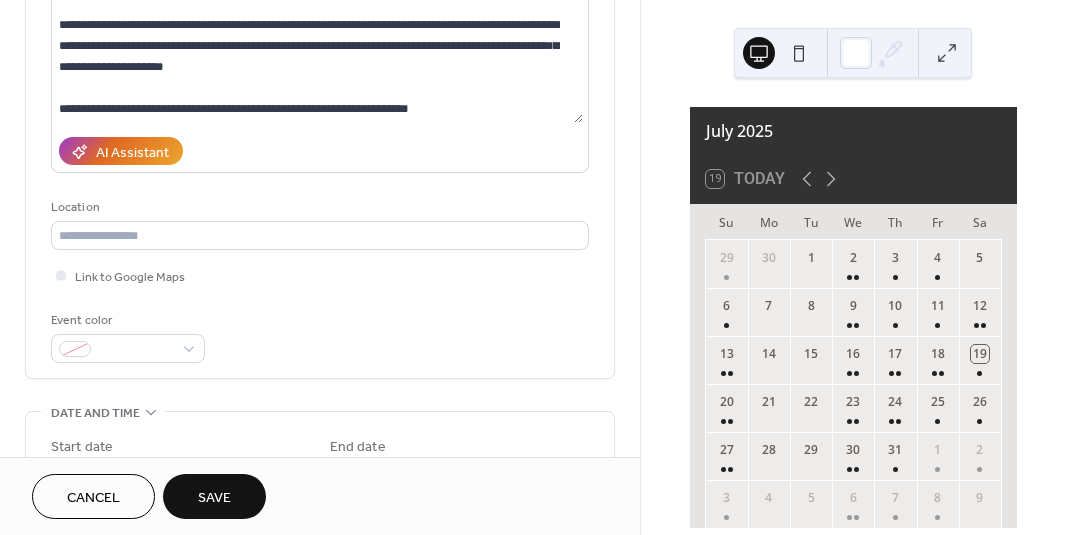 scroll, scrollTop: 280, scrollLeft: 0, axis: vertical 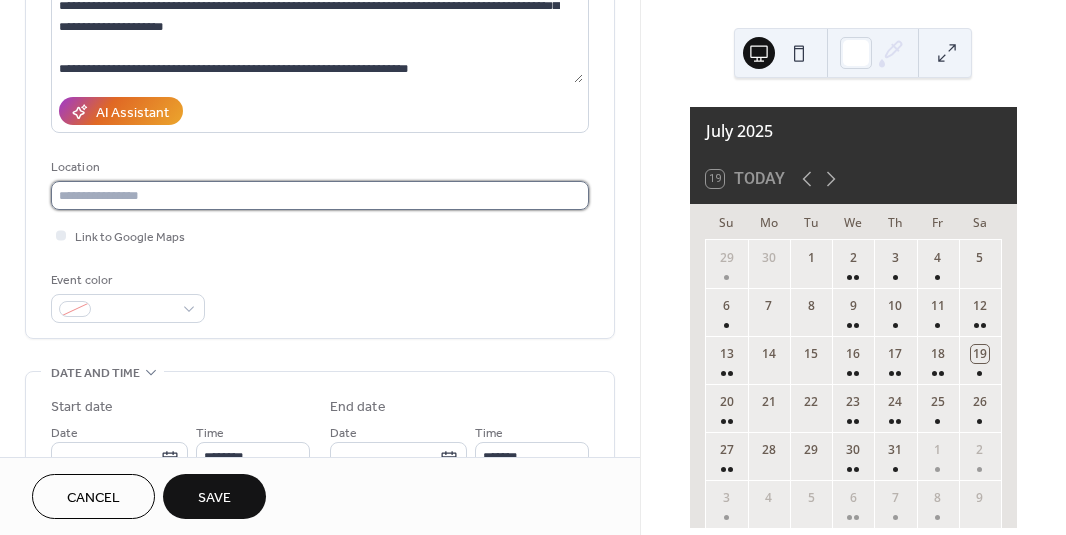click at bounding box center (320, 195) 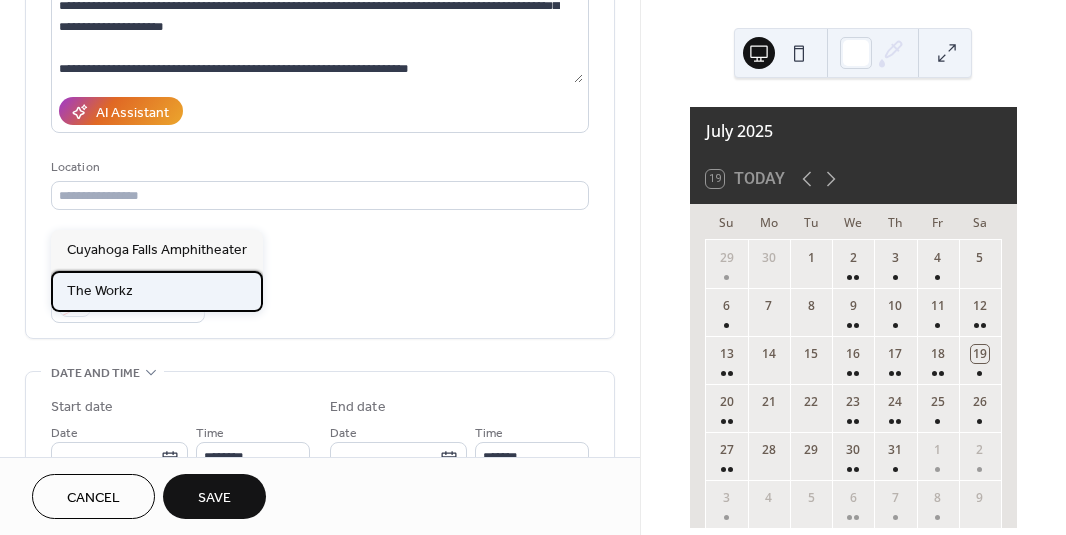 click on "The Workz" at bounding box center (157, 291) 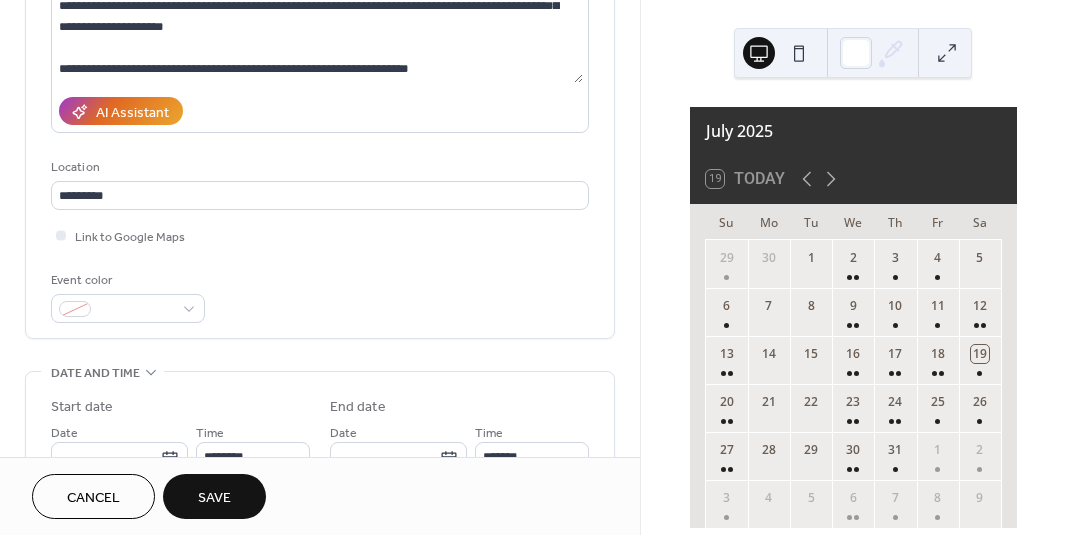 type on "*********" 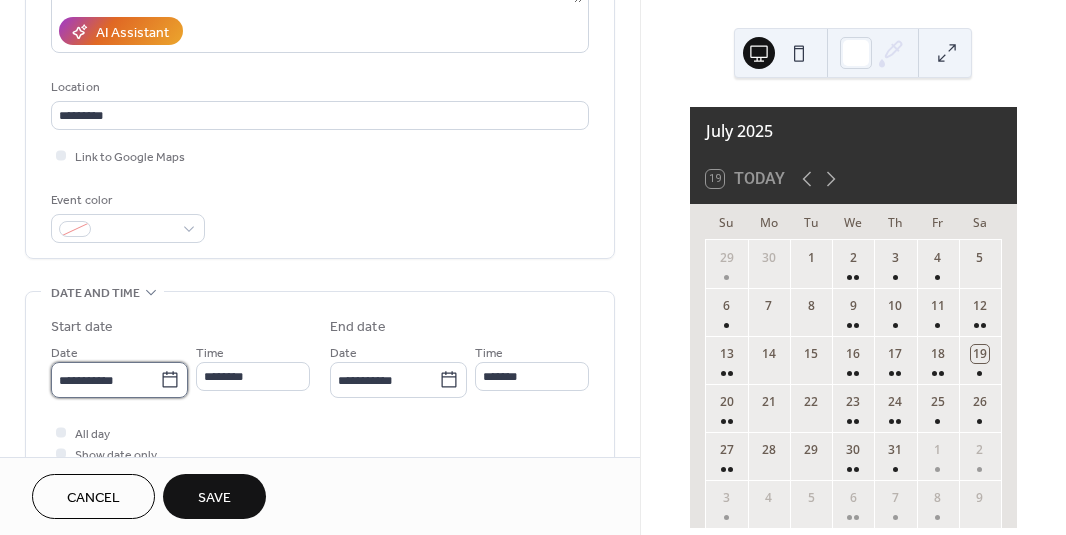 click on "**********" at bounding box center [105, 380] 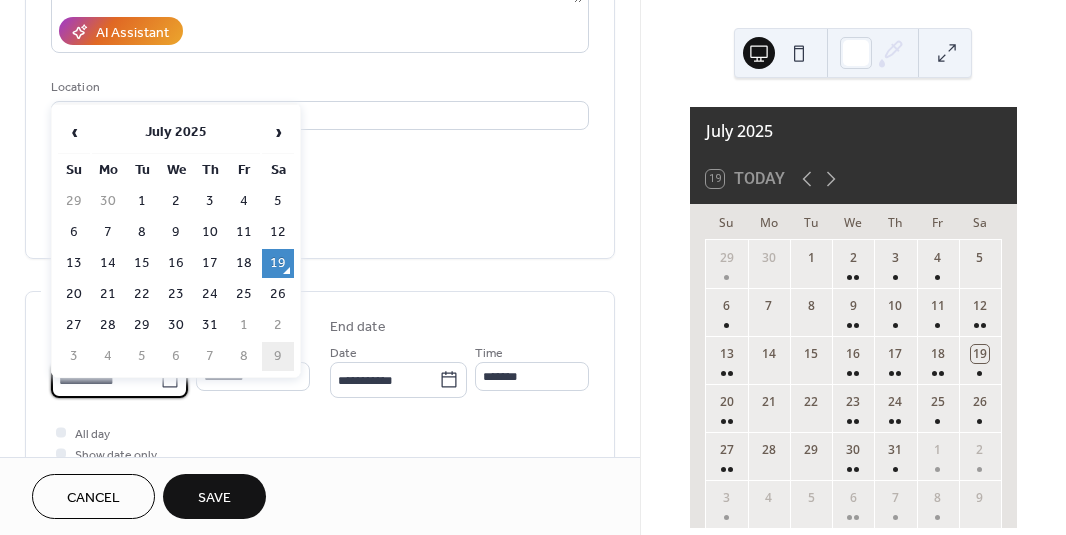 click on "9" at bounding box center (278, 356) 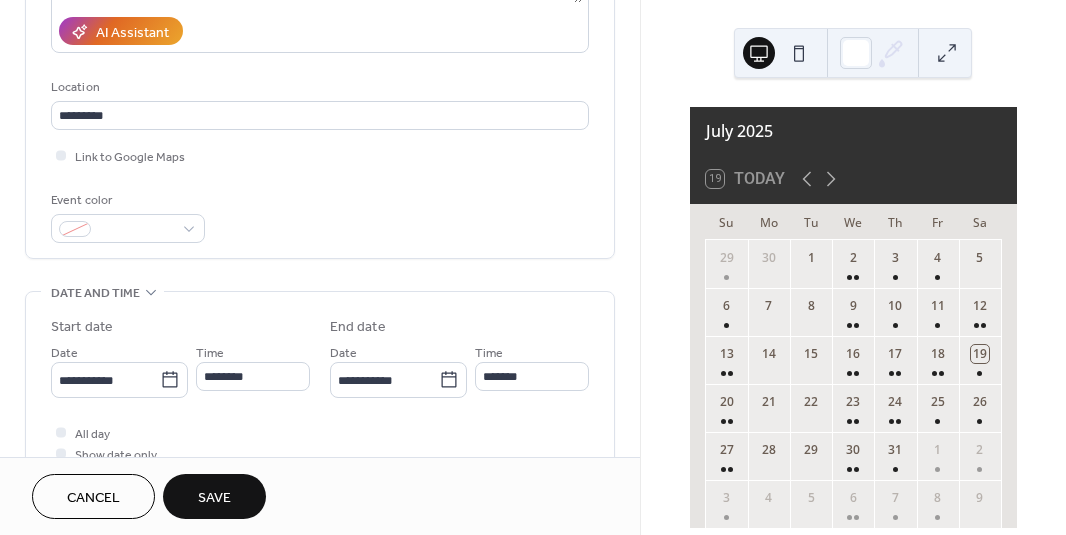 type on "**********" 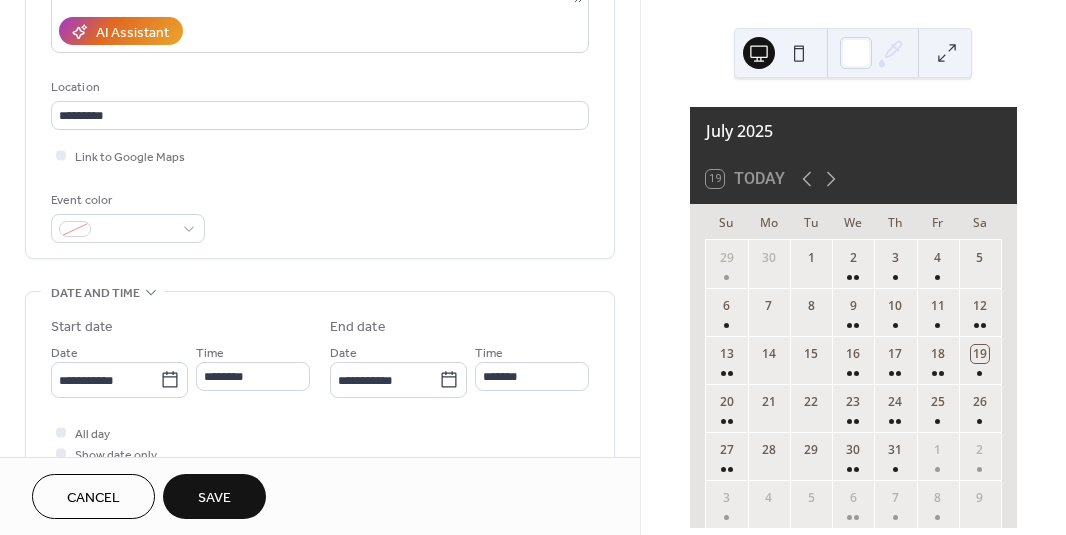 type on "**********" 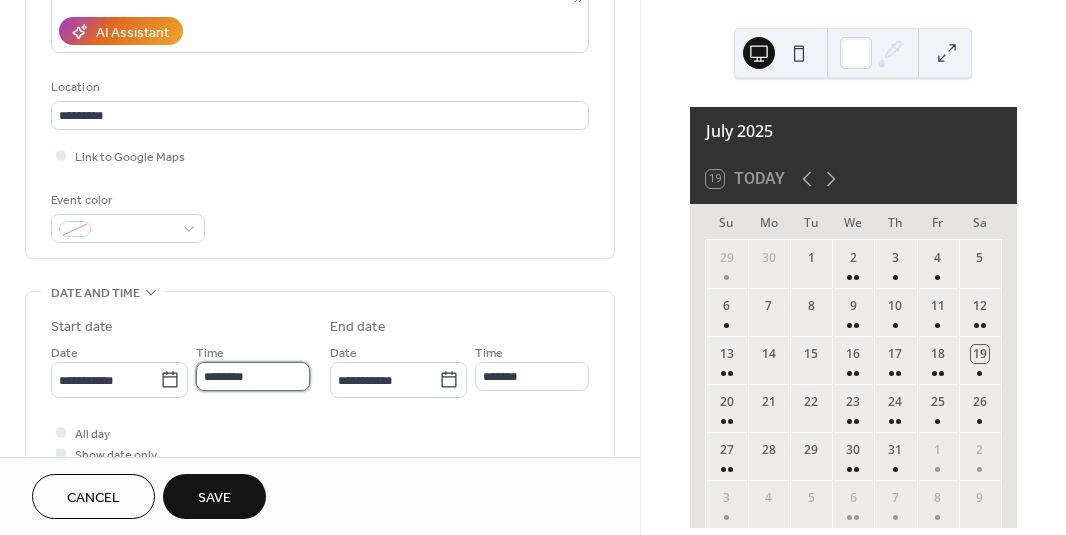 click on "********" at bounding box center [253, 376] 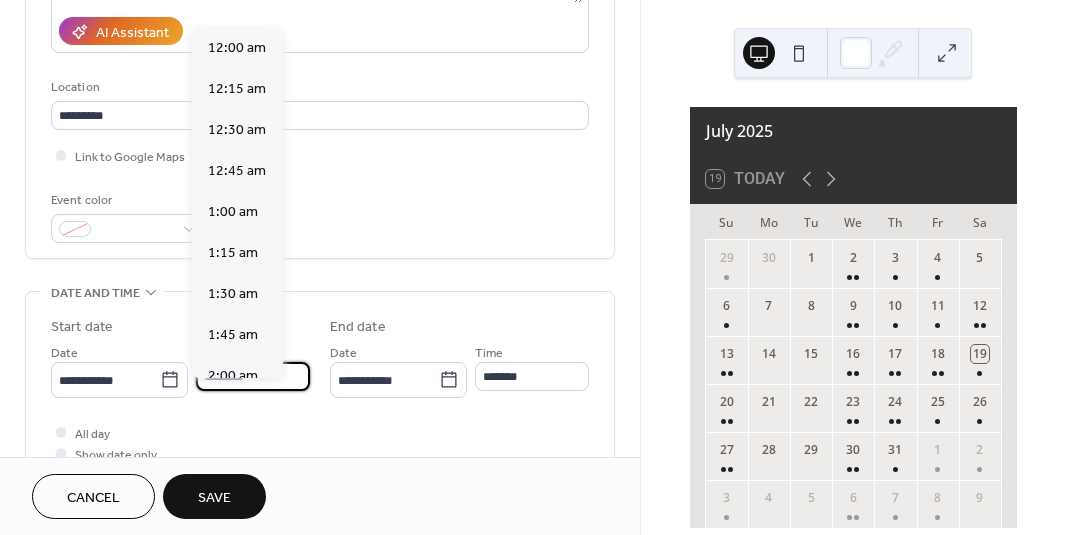 scroll, scrollTop: 1968, scrollLeft: 0, axis: vertical 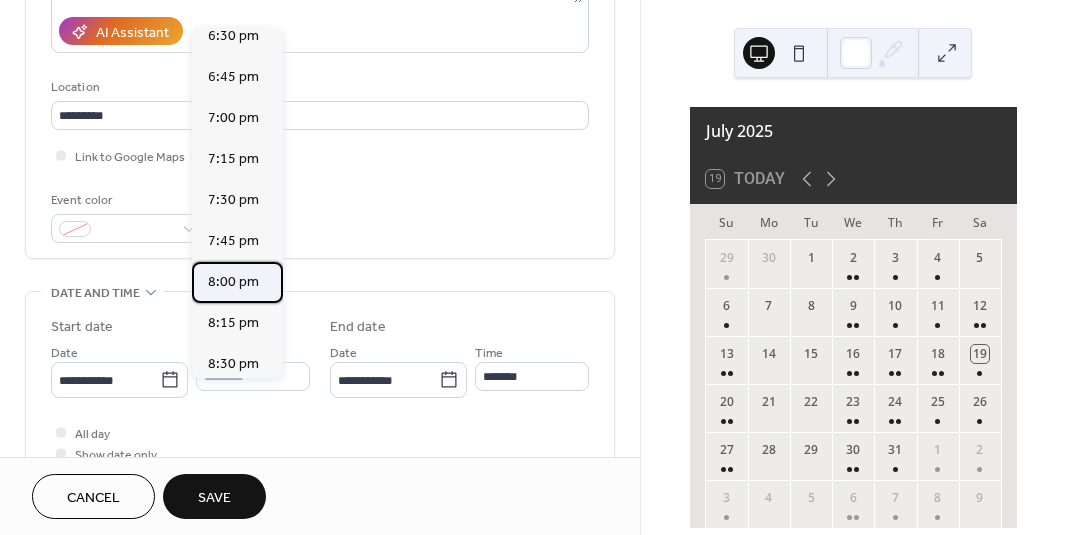 click on "8:00 pm" at bounding box center (233, 282) 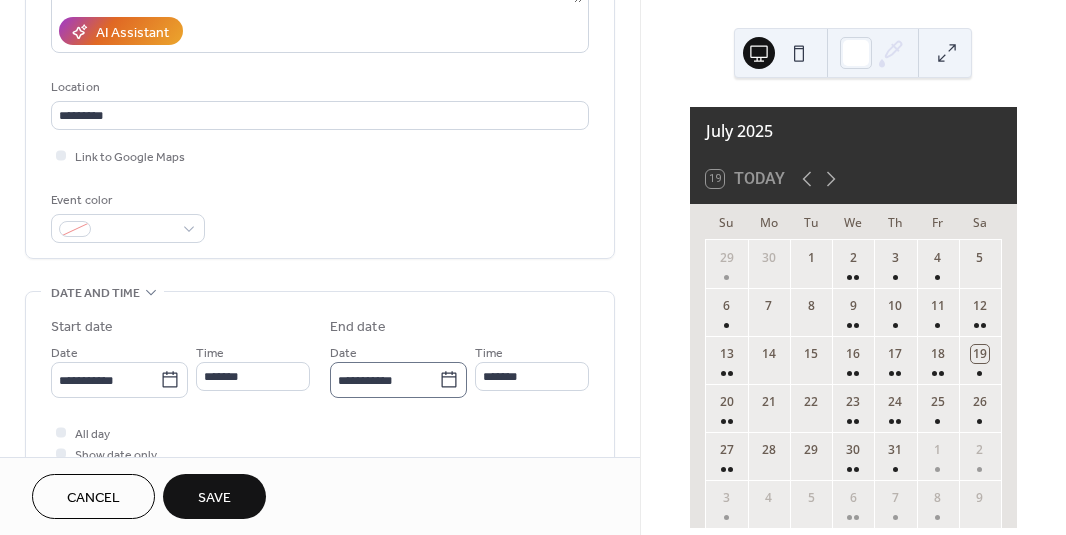 type on "*******" 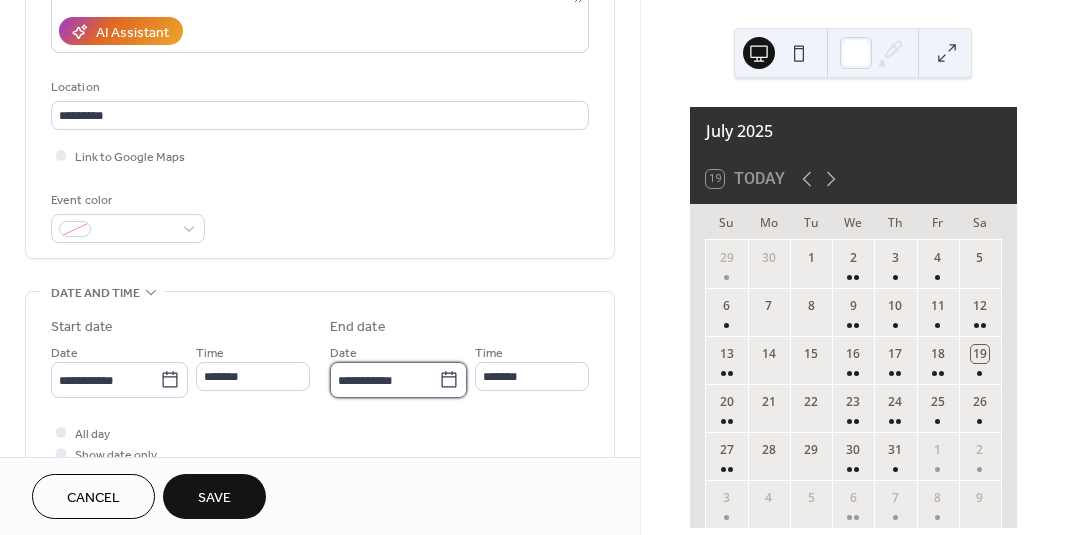 click on "**********" at bounding box center (384, 380) 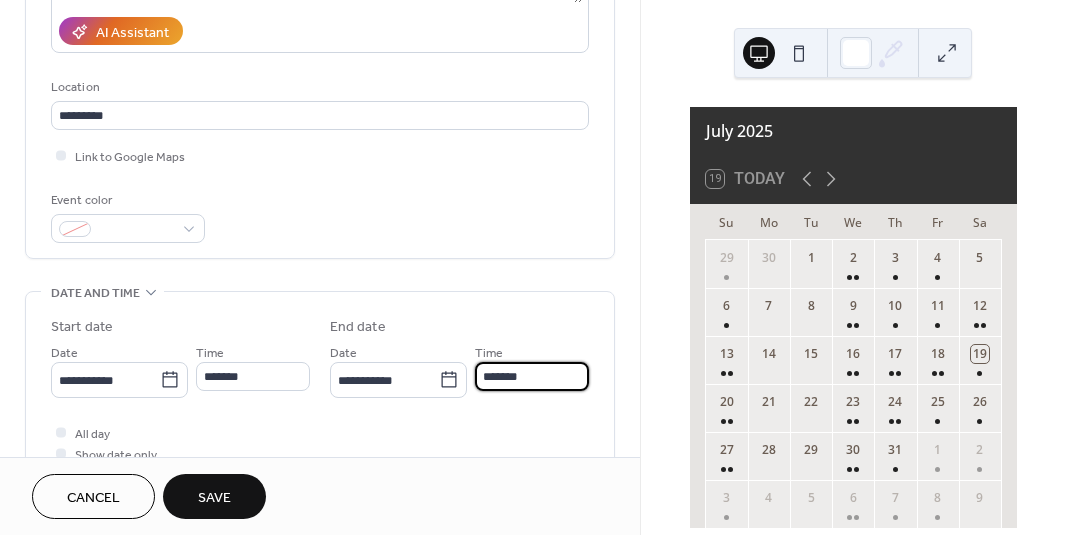 click on "*******" at bounding box center (532, 376) 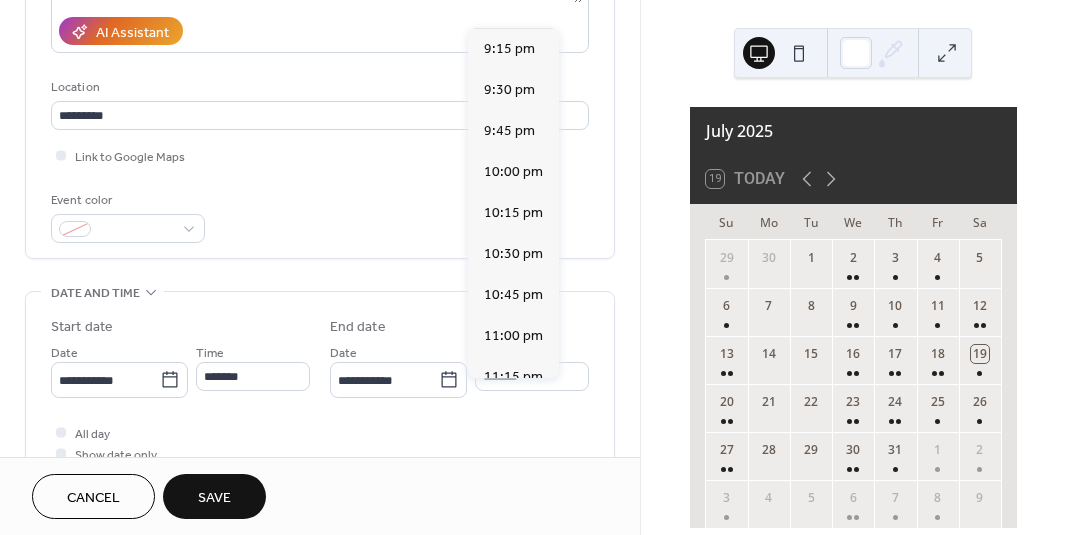 scroll, scrollTop: 188, scrollLeft: 0, axis: vertical 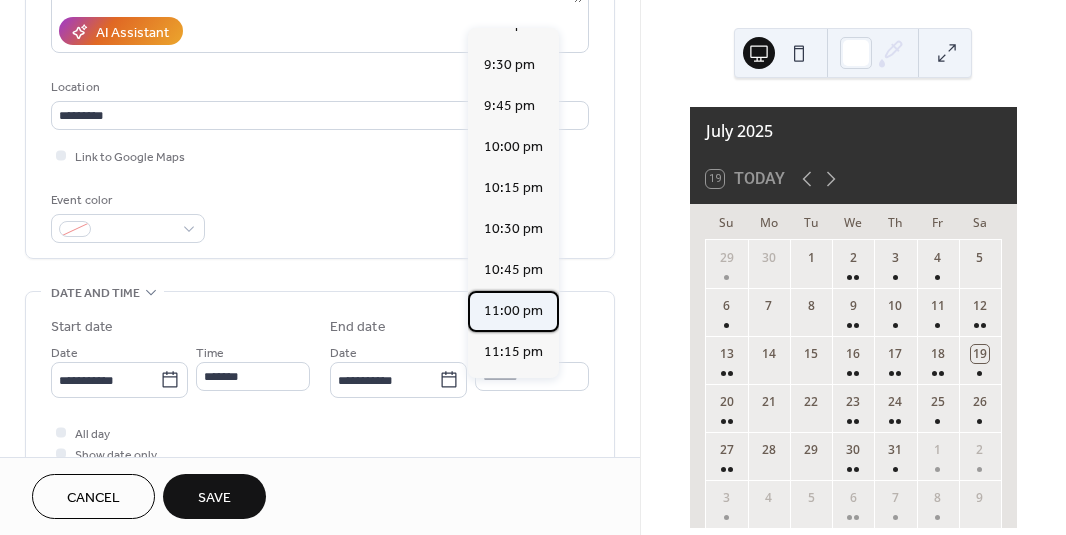 click on "11:00 pm" at bounding box center [513, 311] 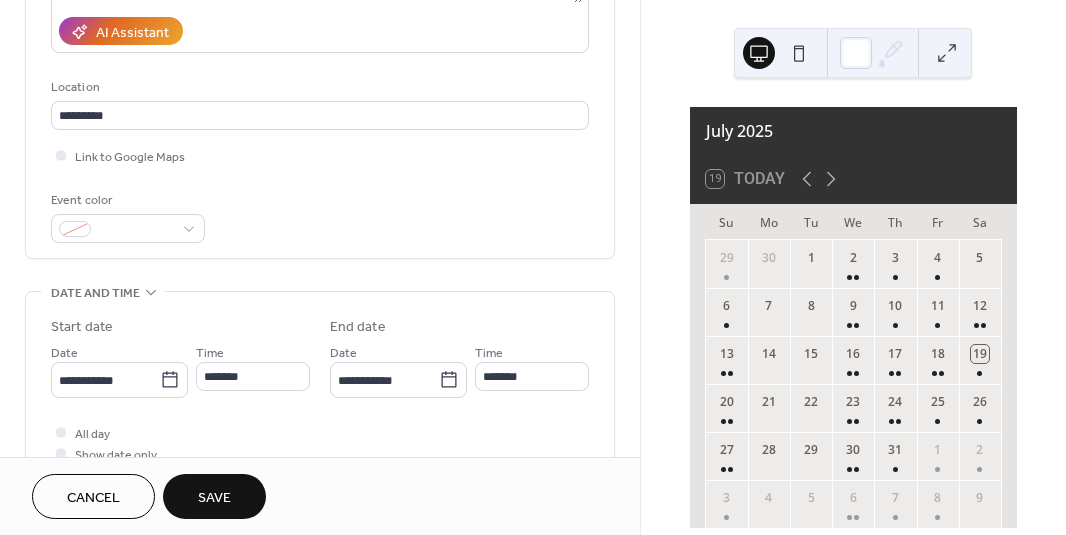 type on "********" 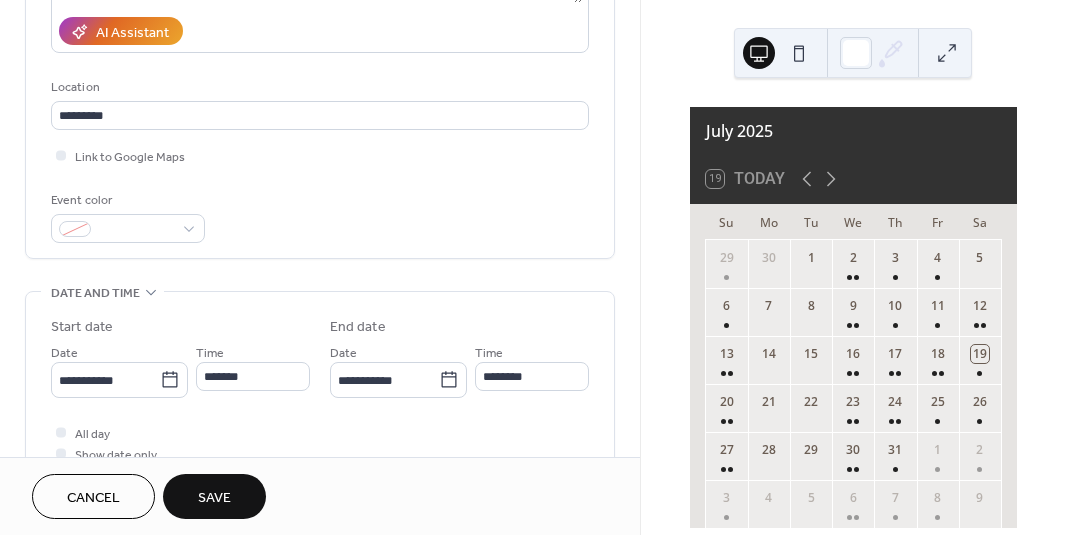 click on "All day Show date only Hide end time" at bounding box center (320, 453) 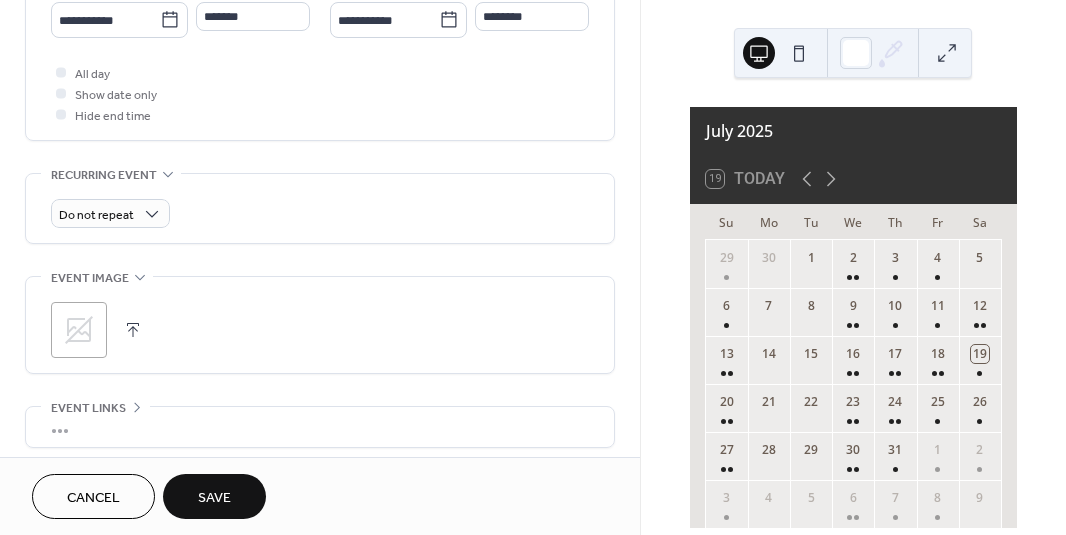 scroll, scrollTop: 800, scrollLeft: 0, axis: vertical 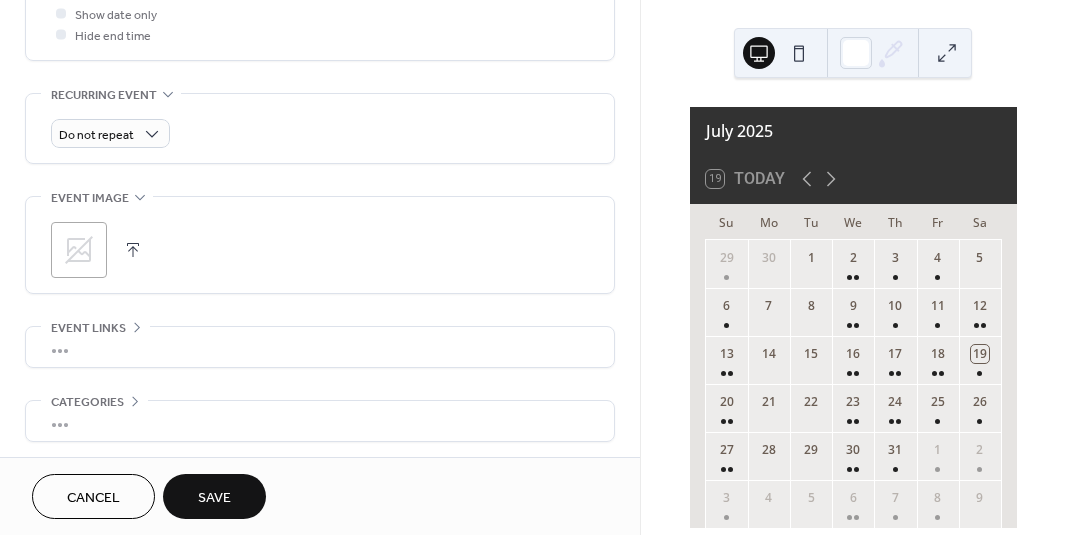 click 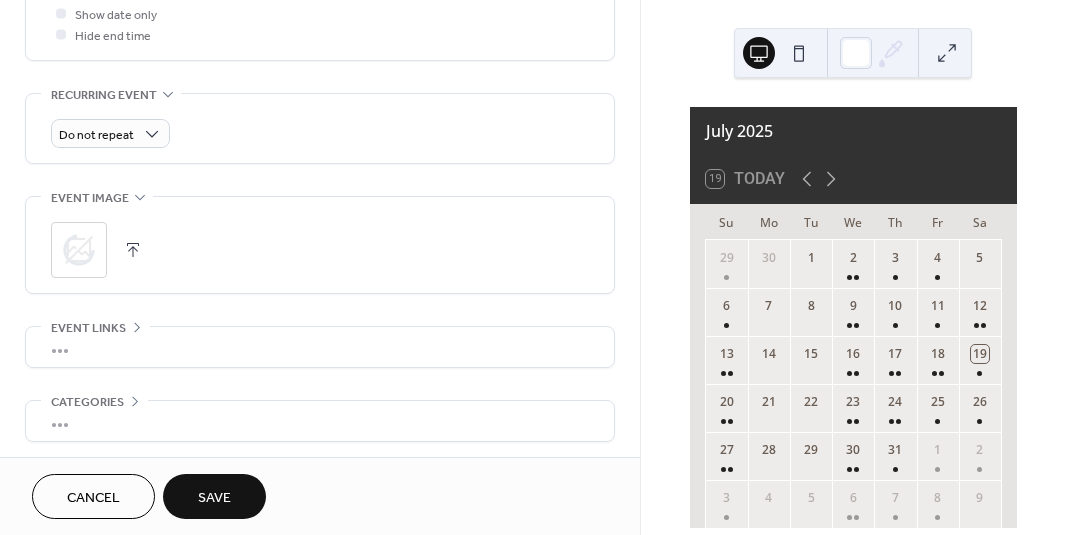 scroll, scrollTop: 898, scrollLeft: 0, axis: vertical 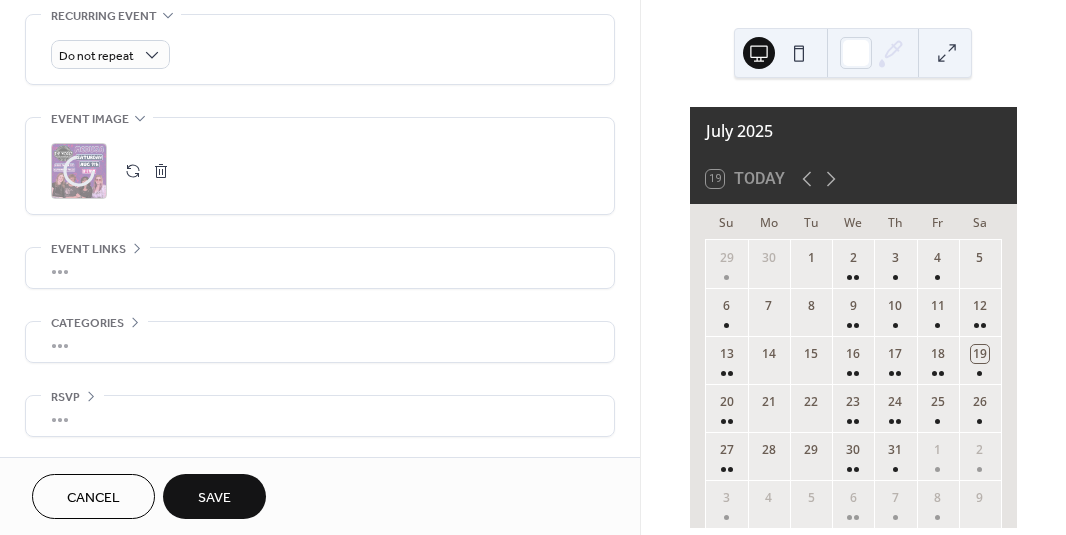 click on "[MONTH] [YEAR] 19 Today Su Mo Tu We Th Fr Sa 29 30 1 2 3 4 5 6 7 8 9 10 11 12 13 14 15 16 17 18 19 20 21 22 23 24 25 26 27 28 29 30 31 1 2 3 4 5 6 7 8 9" at bounding box center (853, 267) 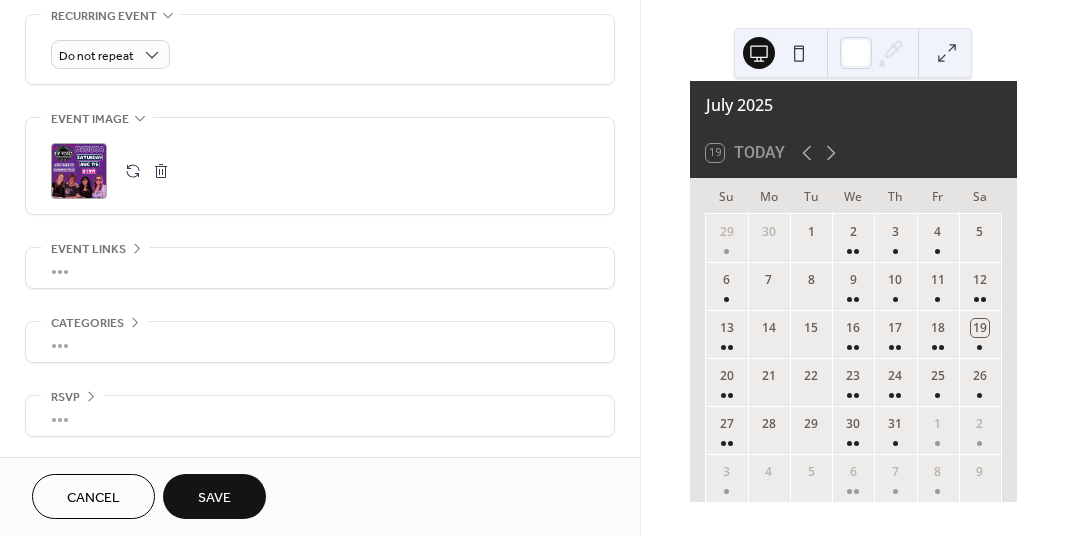 click on "Save" at bounding box center (214, 496) 